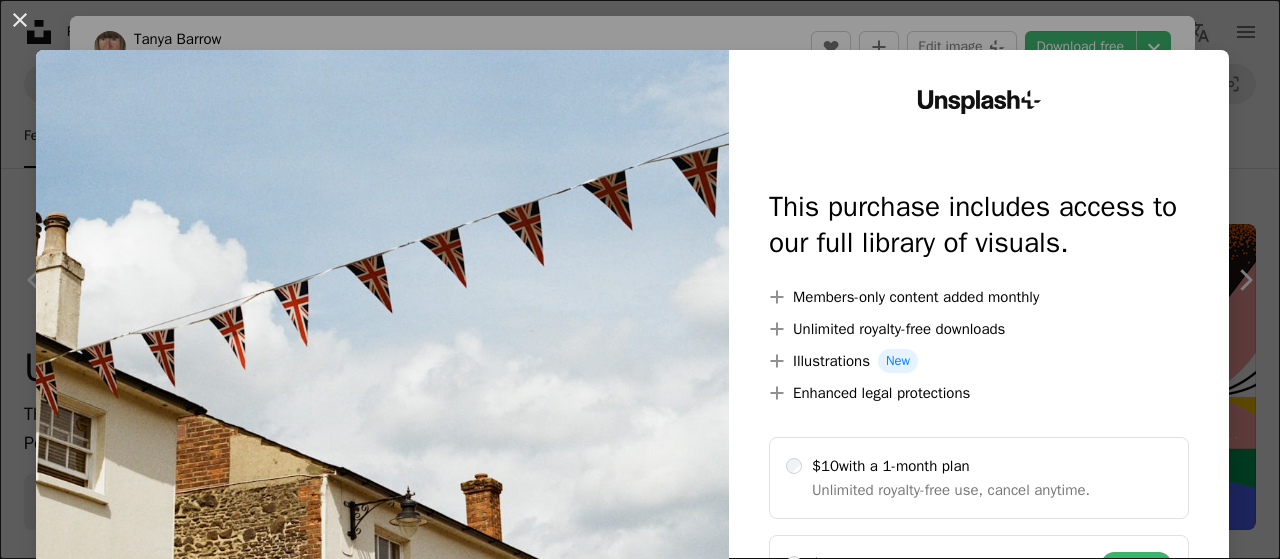 scroll, scrollTop: 995, scrollLeft: 0, axis: vertical 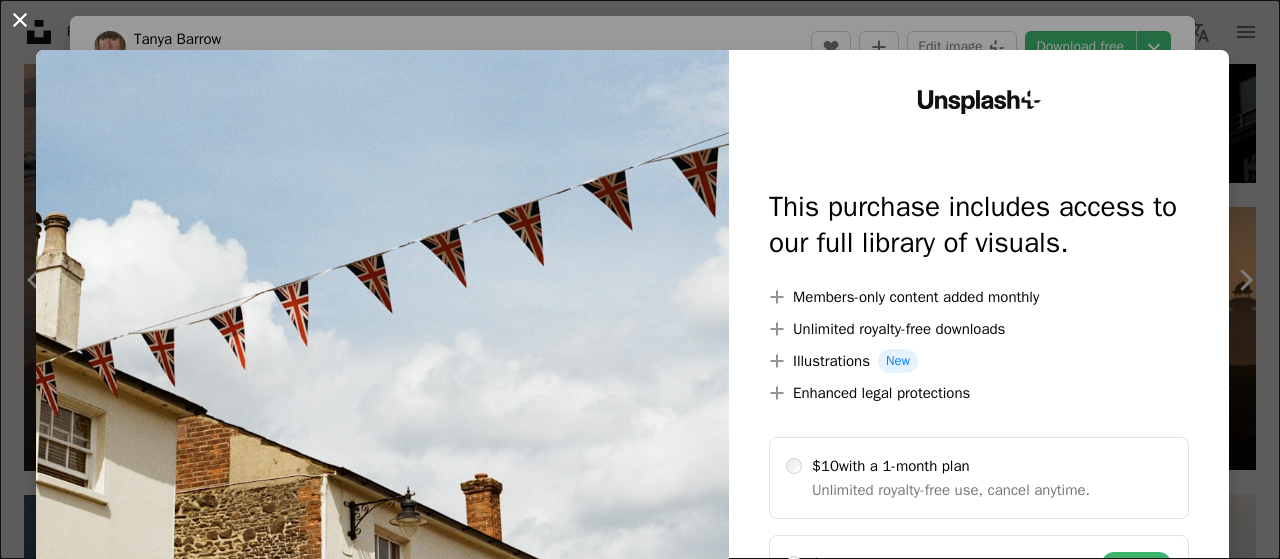 click on "An X shape" at bounding box center (20, 20) 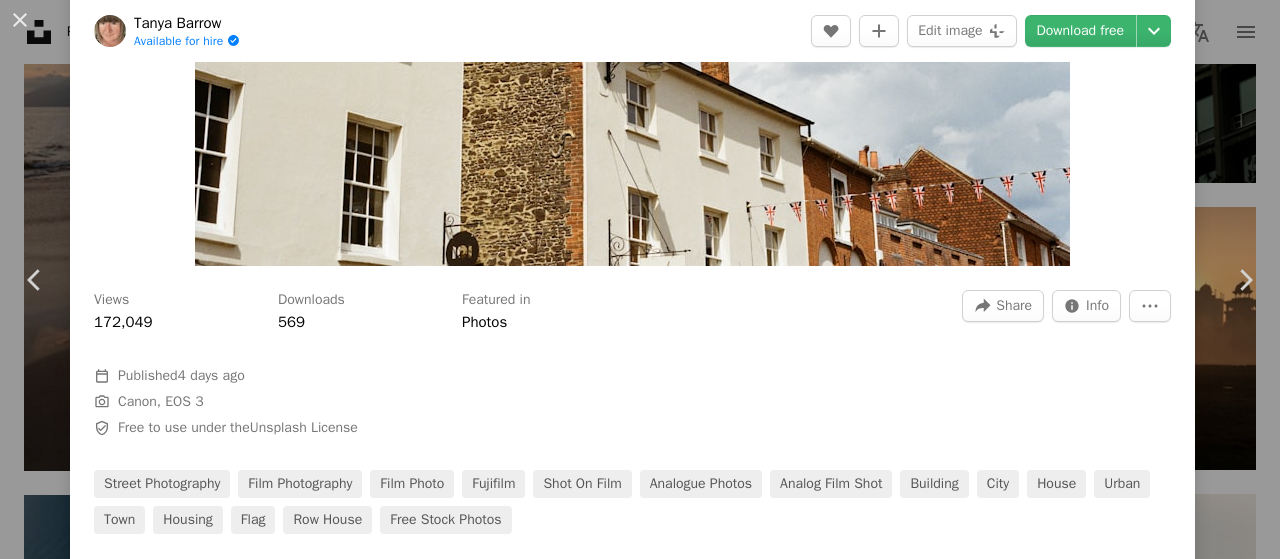 scroll, scrollTop: 404, scrollLeft: 0, axis: vertical 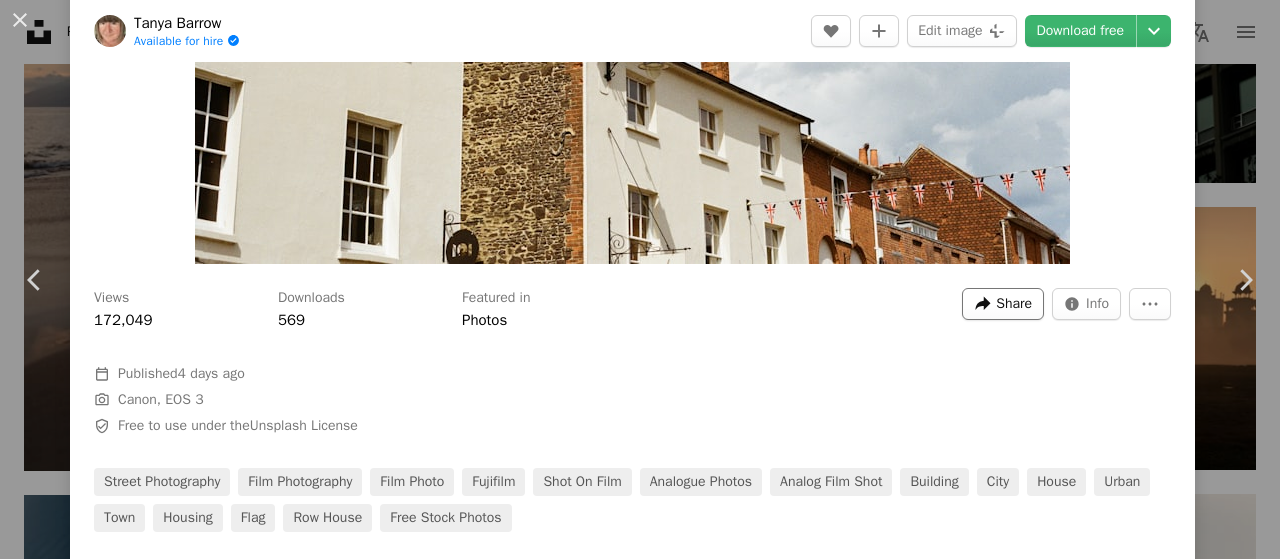 click on "Share" at bounding box center [1014, 304] 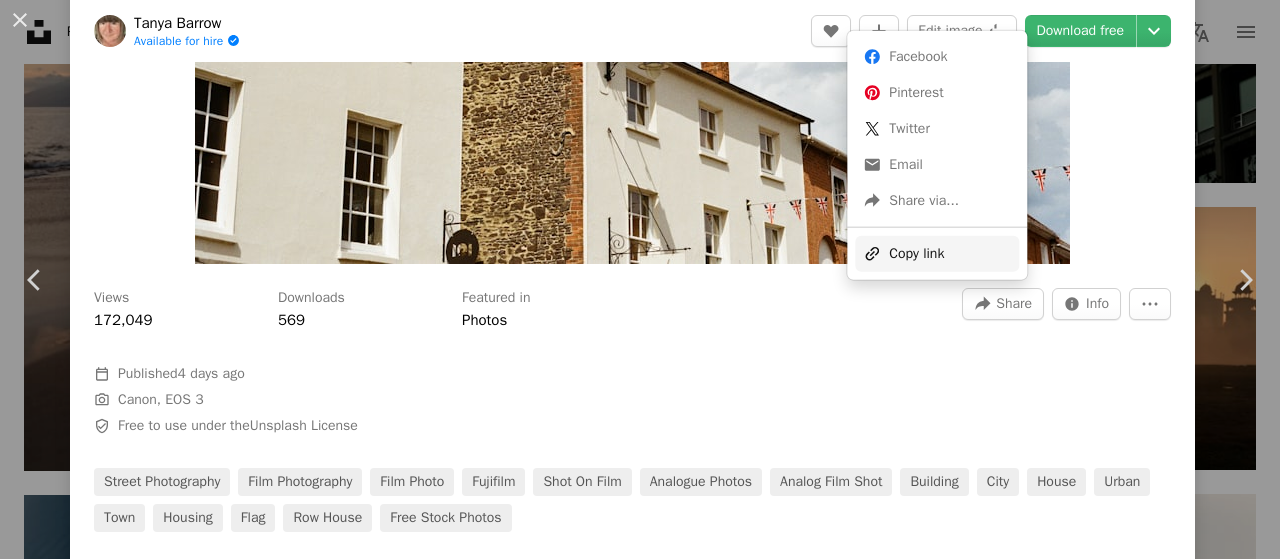 click on "A URL sharing icon (chains) Copy link" at bounding box center [937, 254] 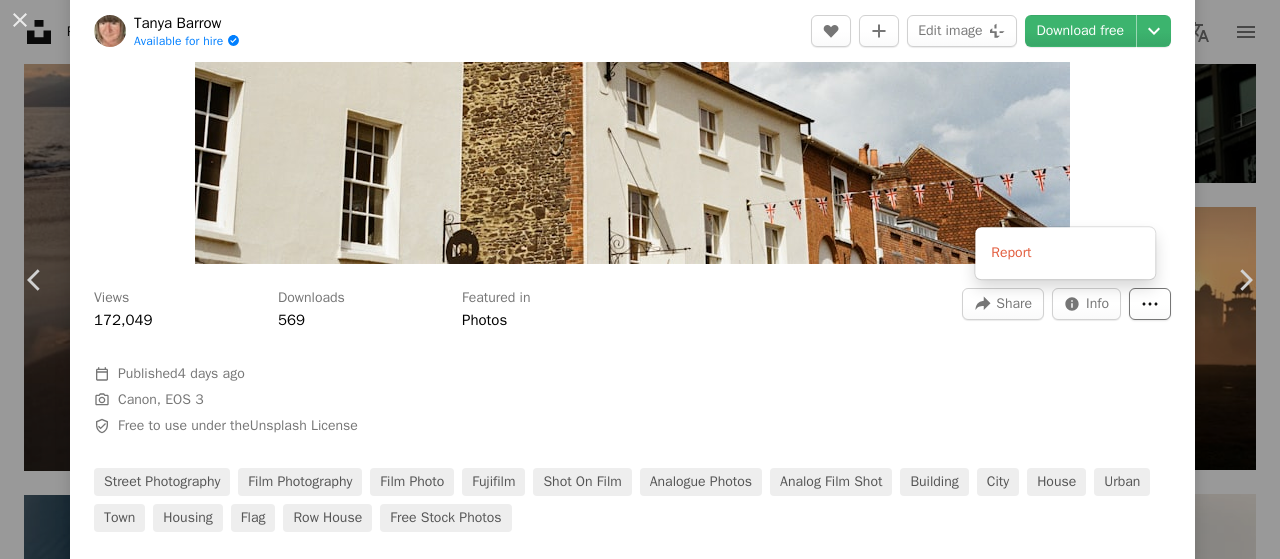 click on "More Actions" 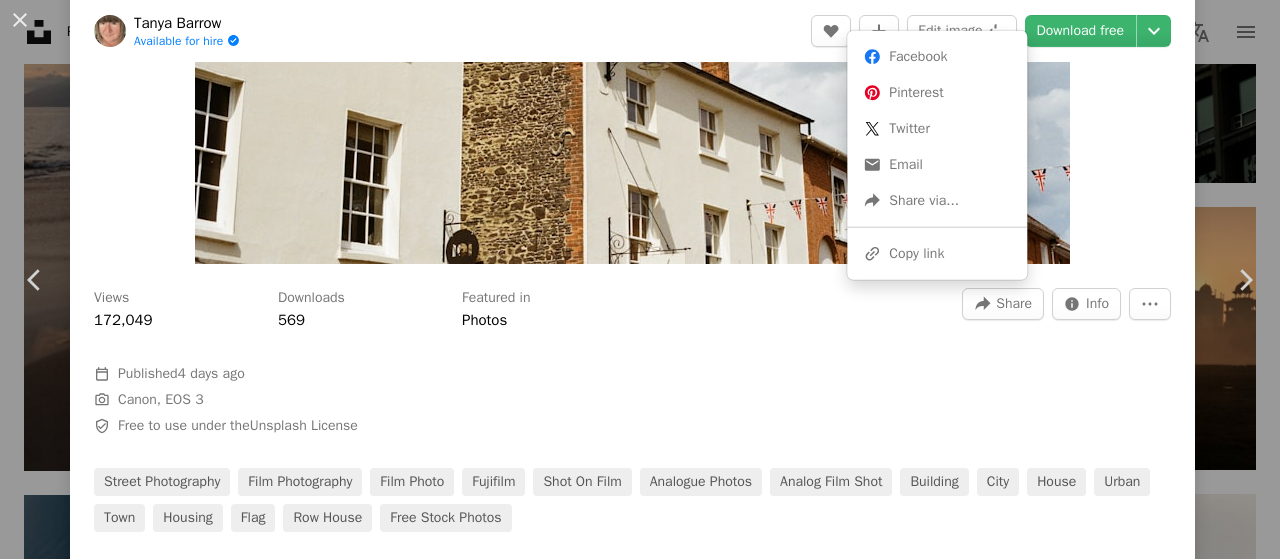 click on "Share" at bounding box center [1014, 304] 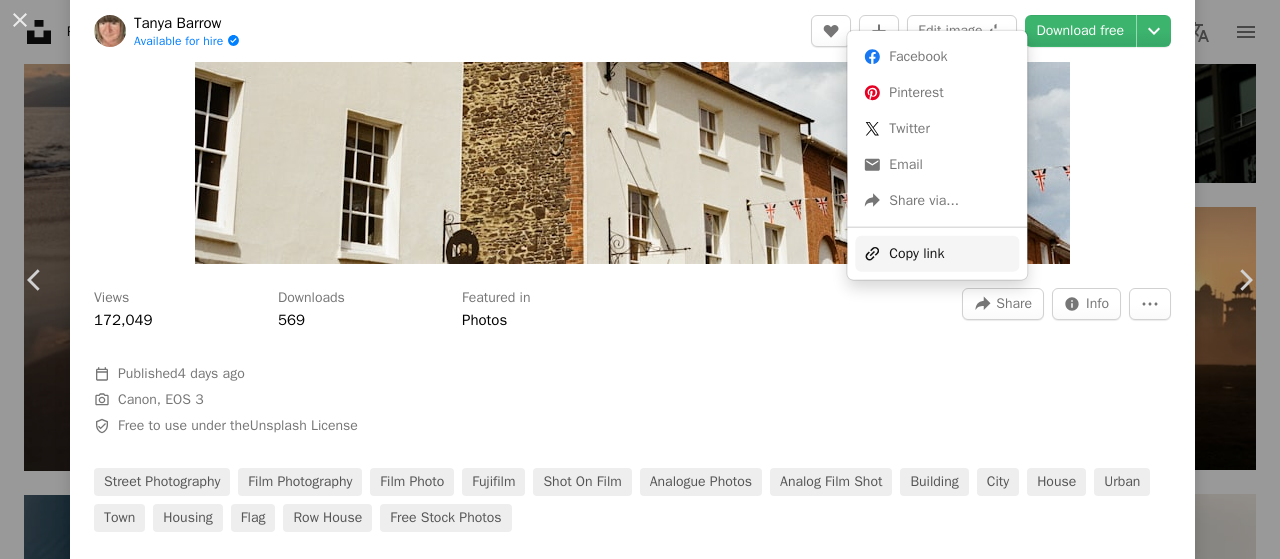 click on "A URL sharing icon (chains) Copy link" at bounding box center (937, 254) 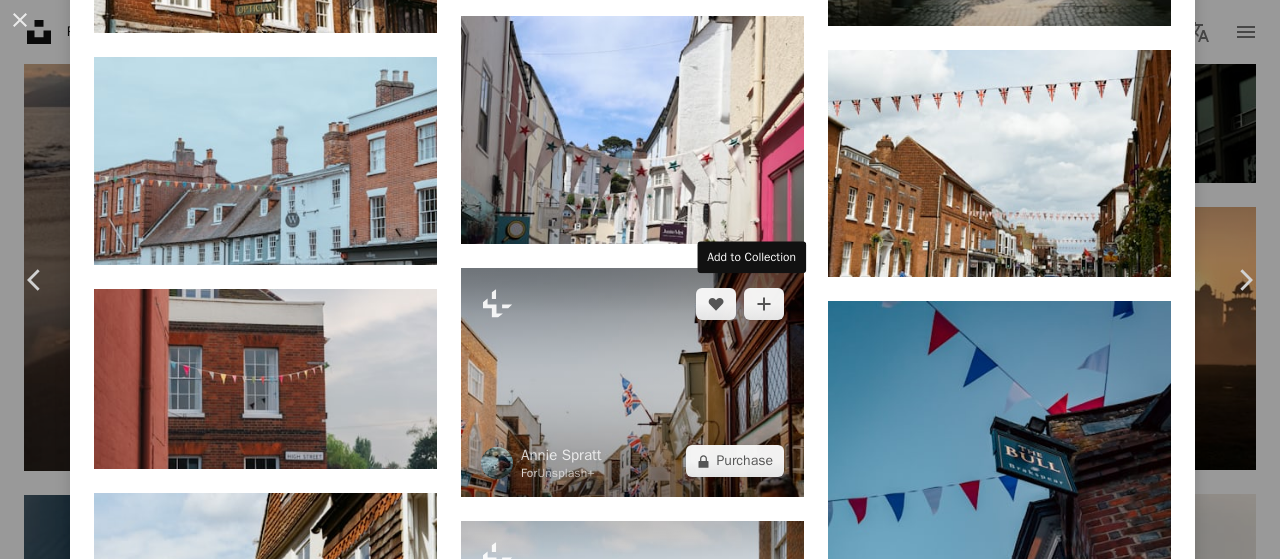 scroll, scrollTop: 1835, scrollLeft: 0, axis: vertical 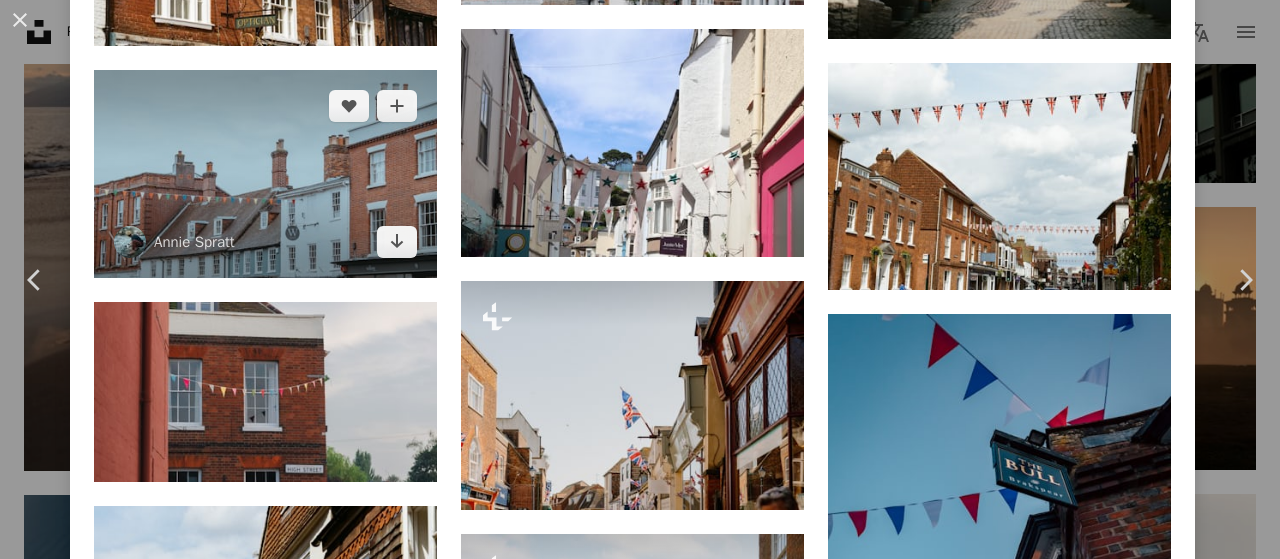 click at bounding box center [265, 174] 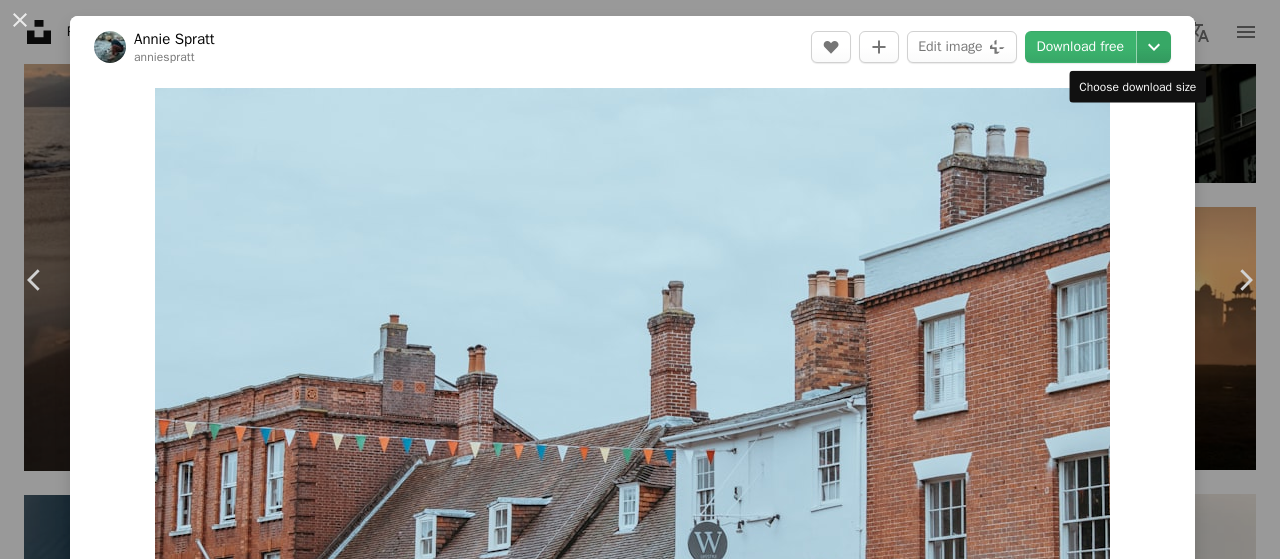 click on "Chevron down" 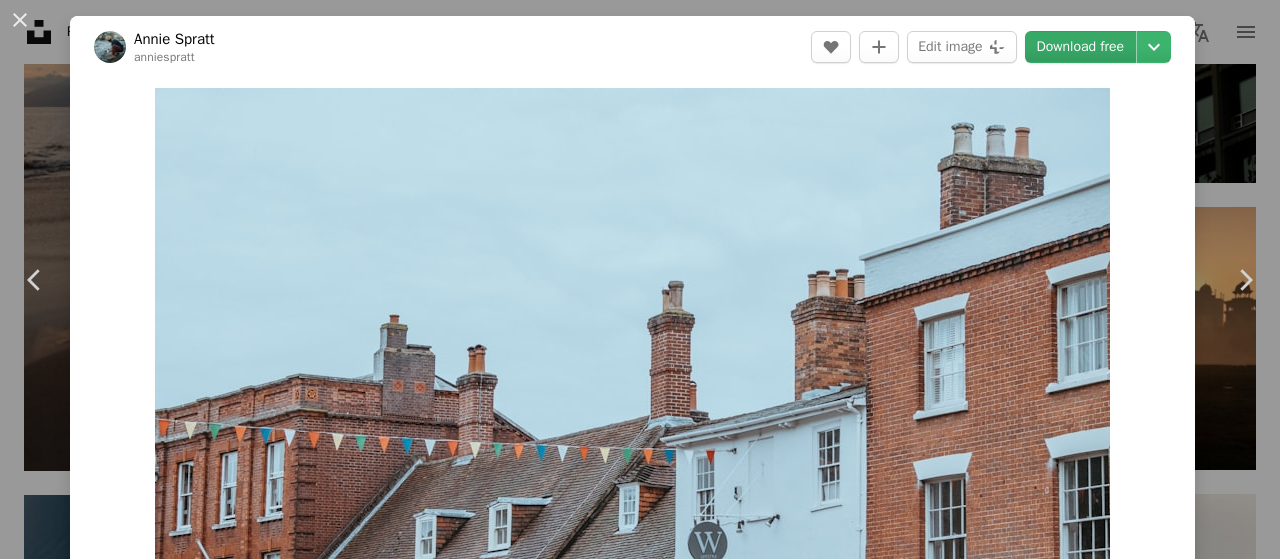 click on "Download free" at bounding box center [1081, 47] 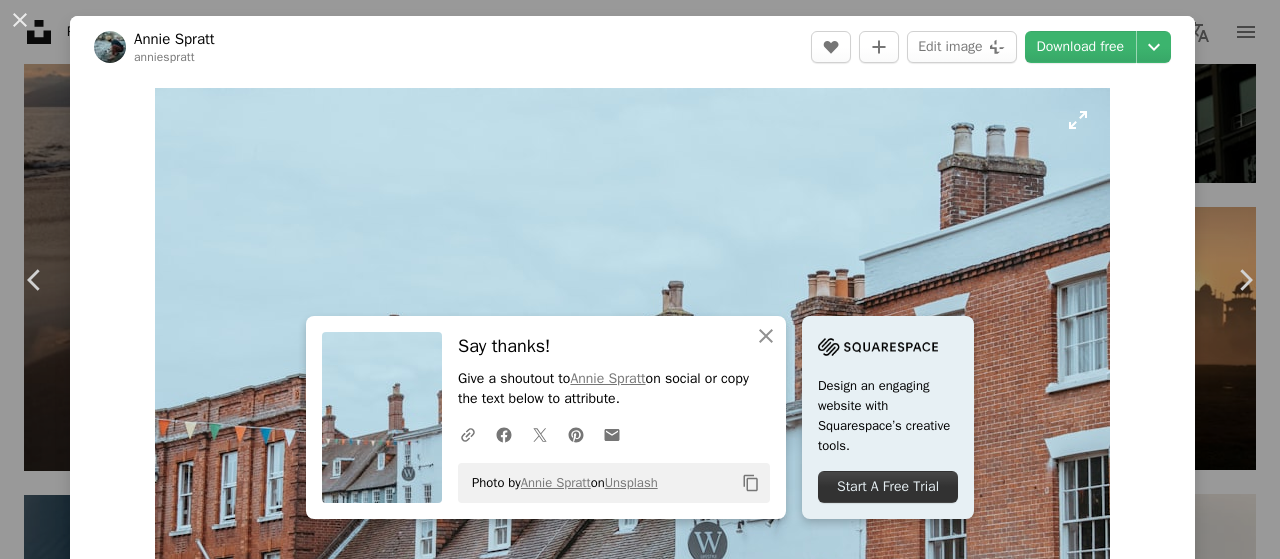 click at bounding box center [632, 378] 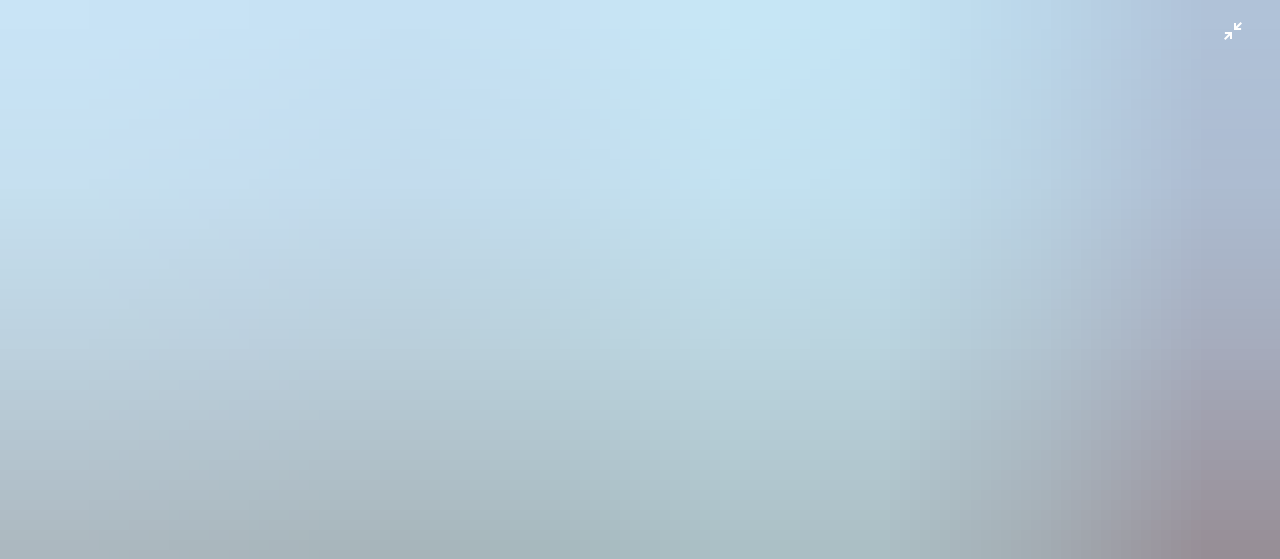 scroll, scrollTop: 62, scrollLeft: 0, axis: vertical 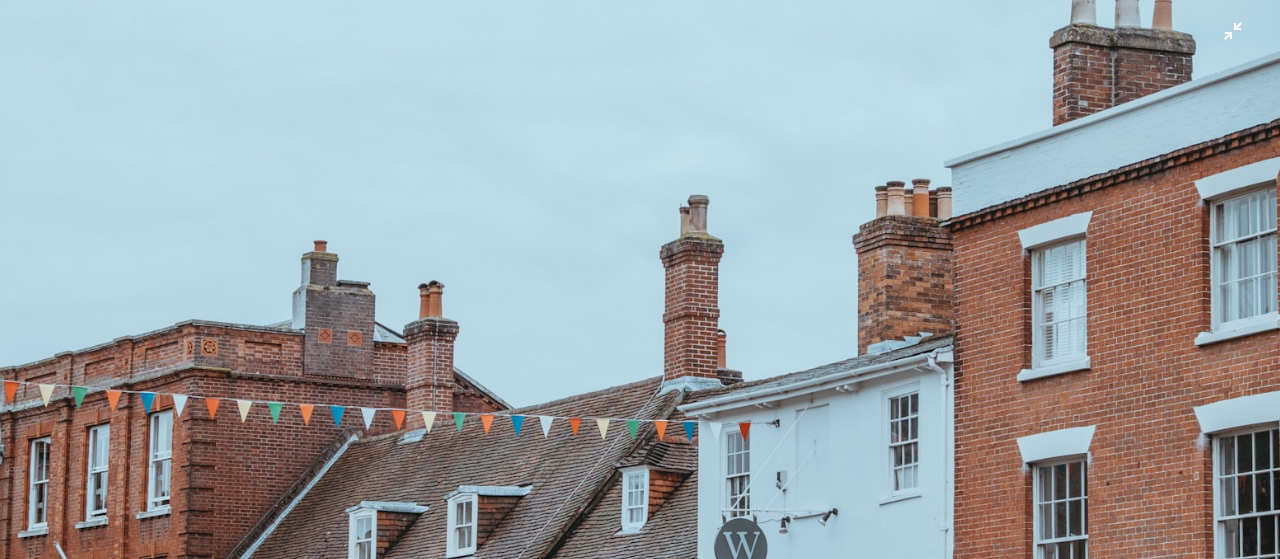 type 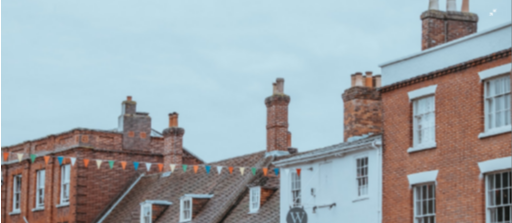 scroll, scrollTop: 994, scrollLeft: 0, axis: vertical 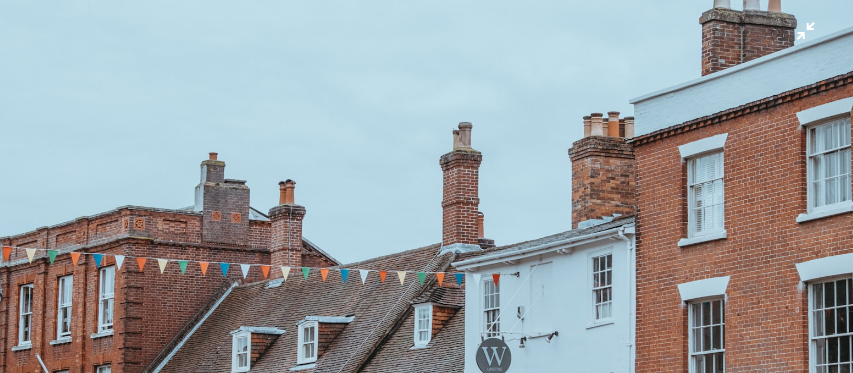 drag, startPoint x: 933, startPoint y: 312, endPoint x: 622, endPoint y: 208, distance: 327.92834 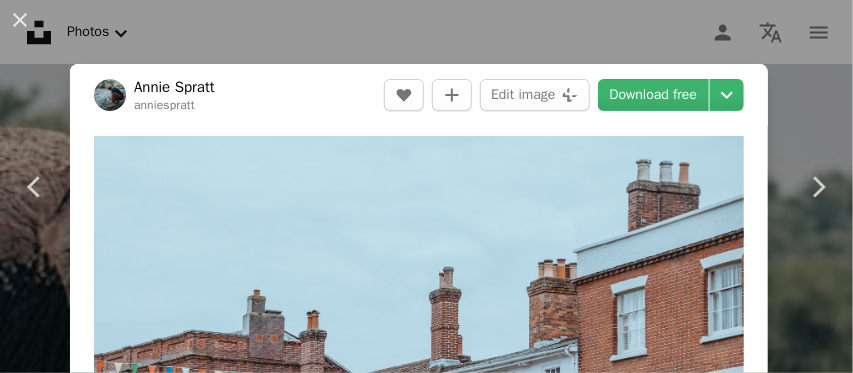 scroll, scrollTop: 136, scrollLeft: 0, axis: vertical 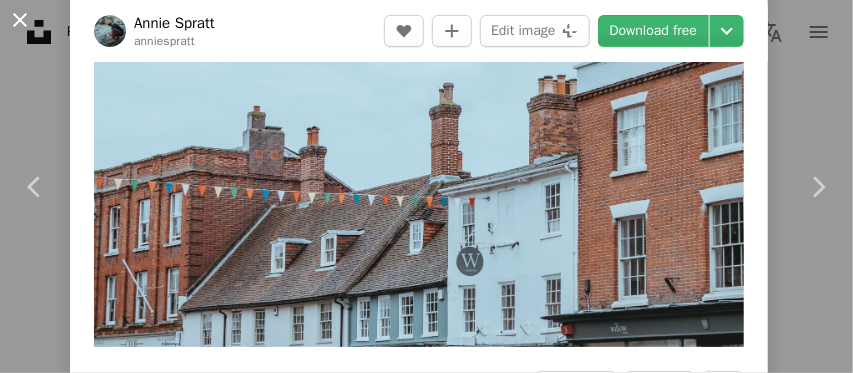 click on "An X shape" at bounding box center [20, 20] 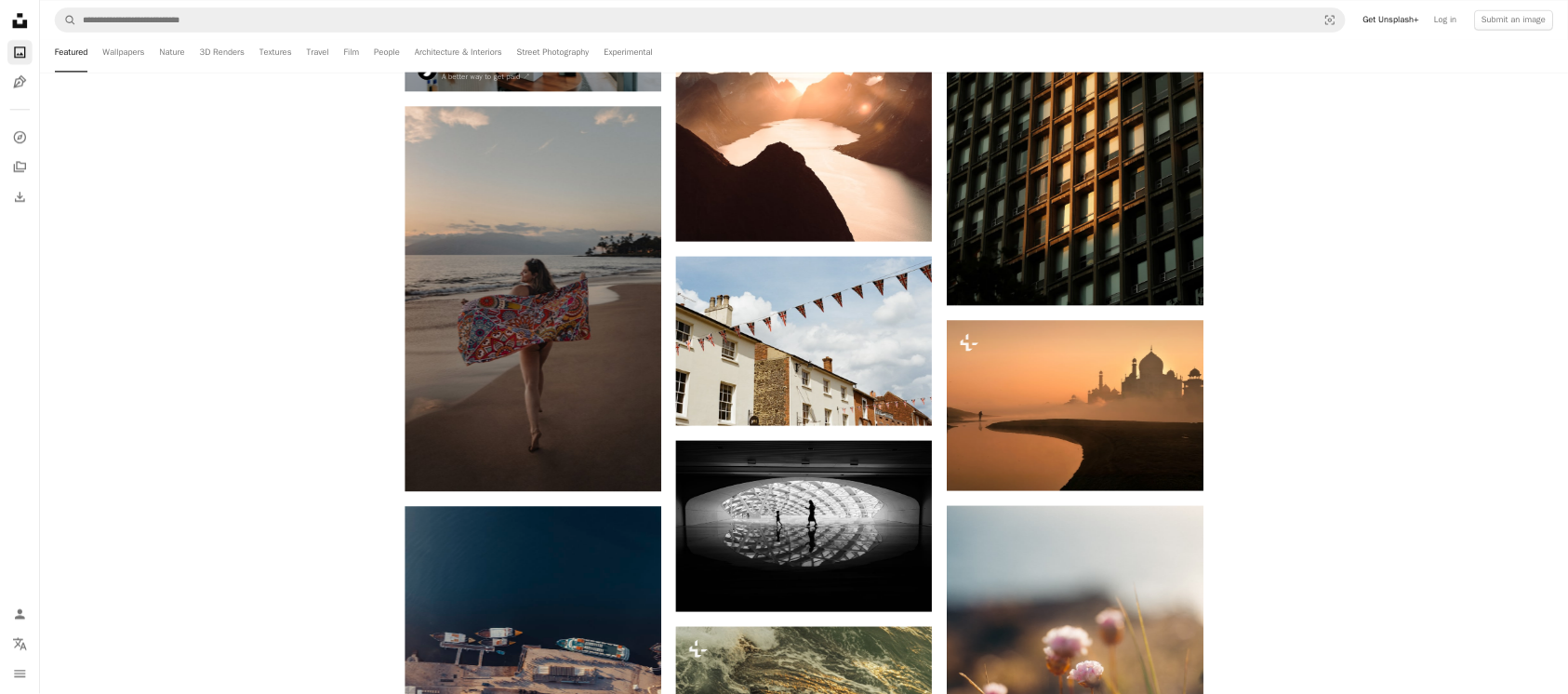 scroll, scrollTop: 617, scrollLeft: 0, axis: vertical 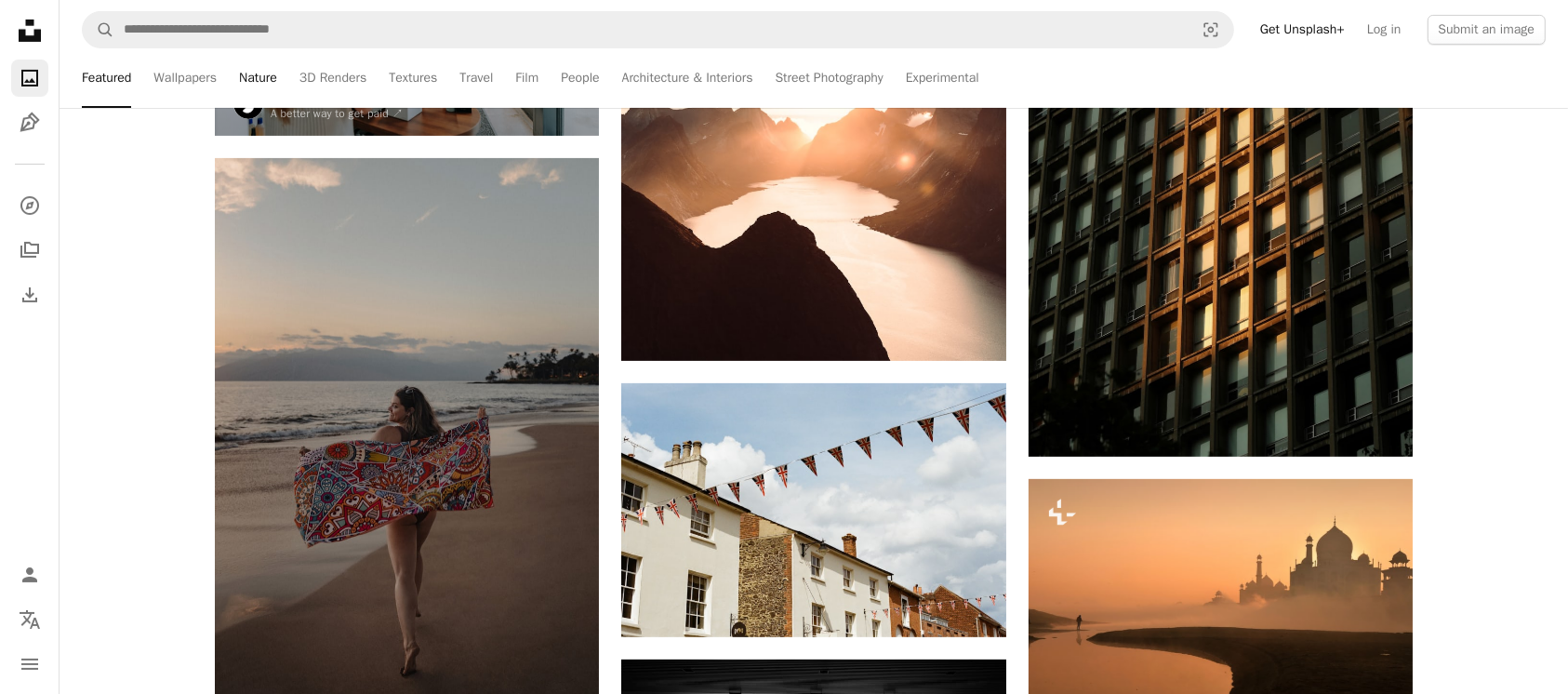 click on "Nature" at bounding box center [258, 78] 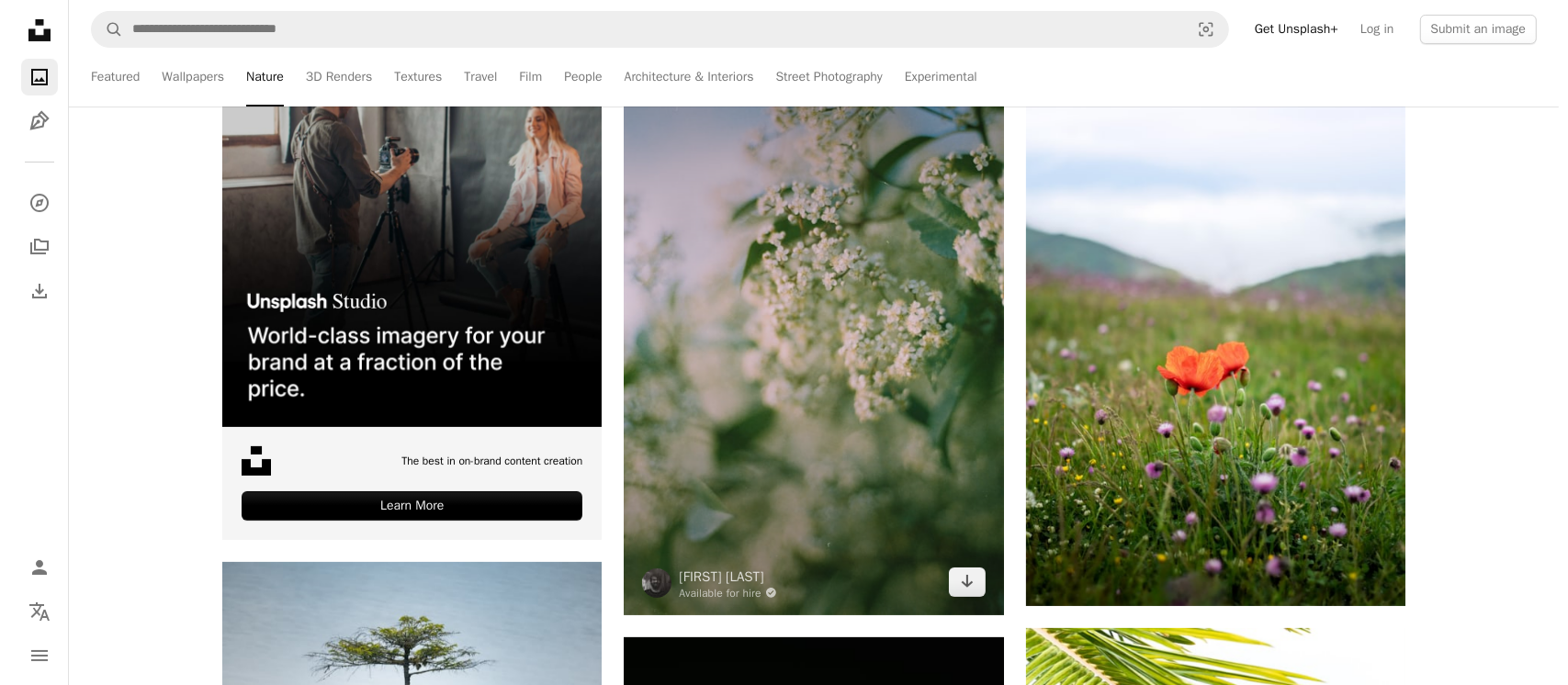scroll, scrollTop: 447, scrollLeft: 0, axis: vertical 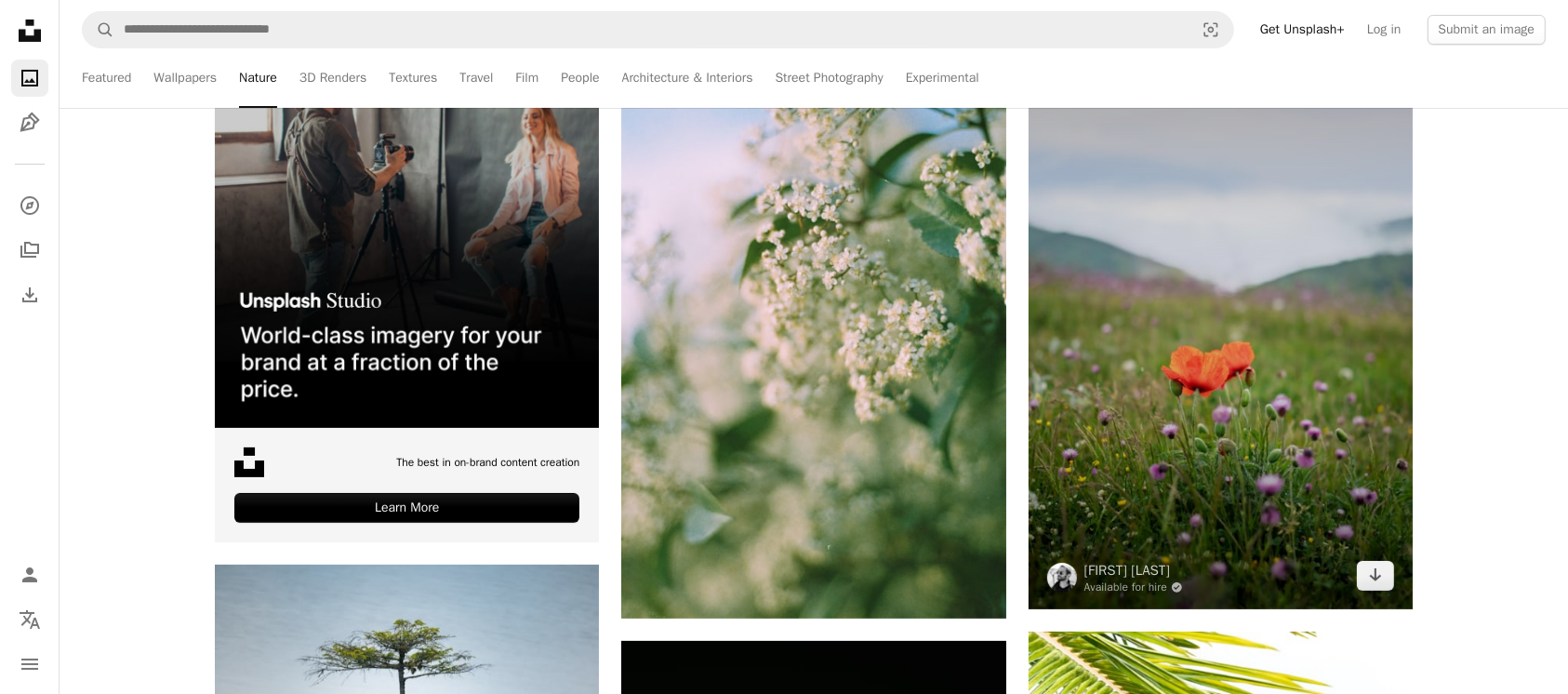 click at bounding box center [1220, 327] 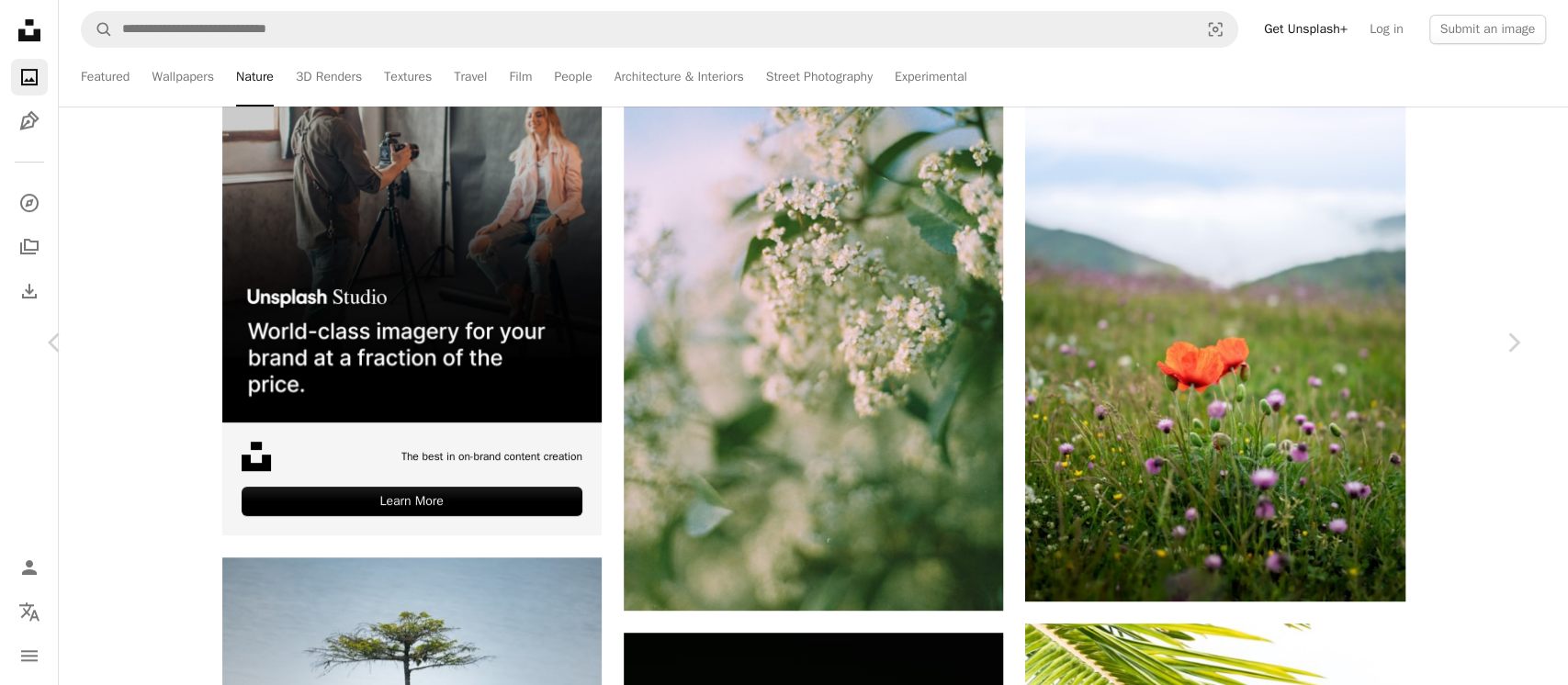 scroll, scrollTop: 818, scrollLeft: 0, axis: vertical 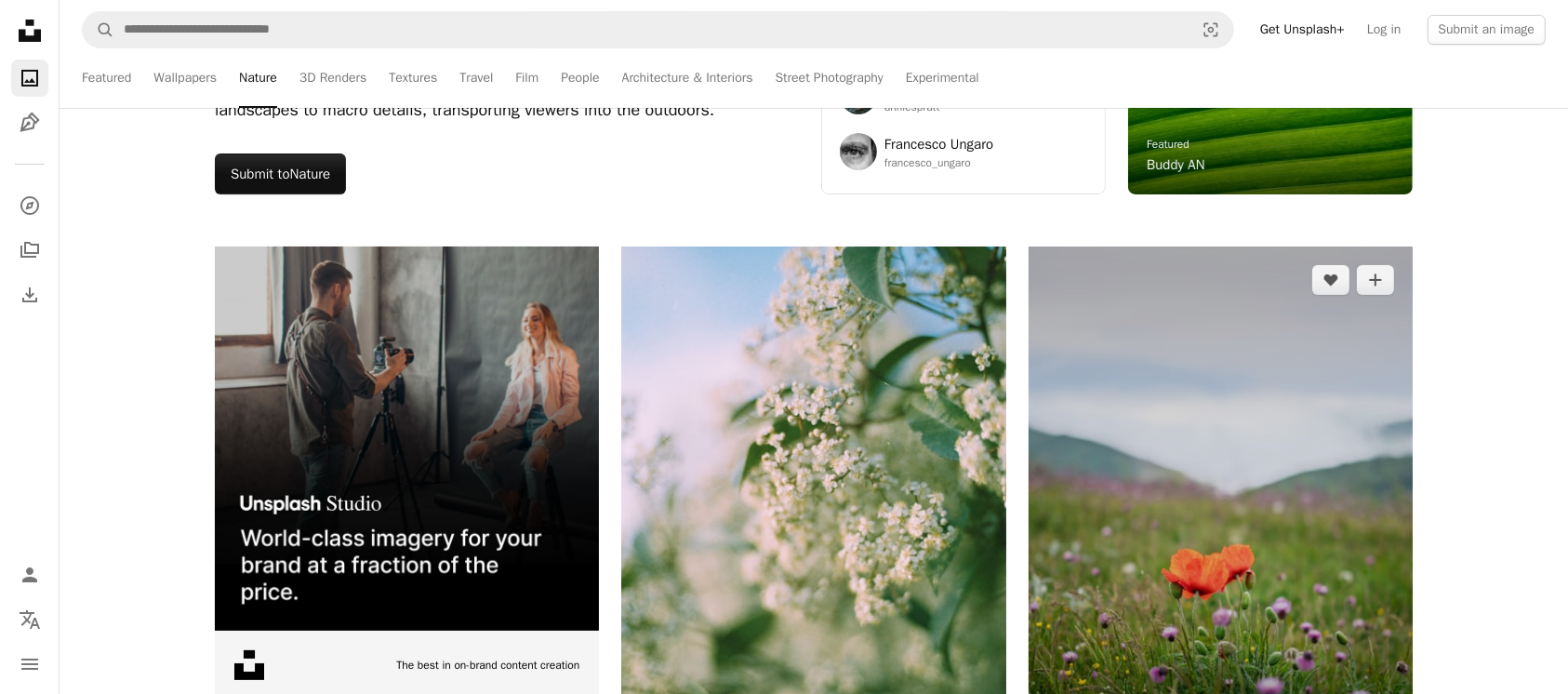 click at bounding box center (1220, 529) 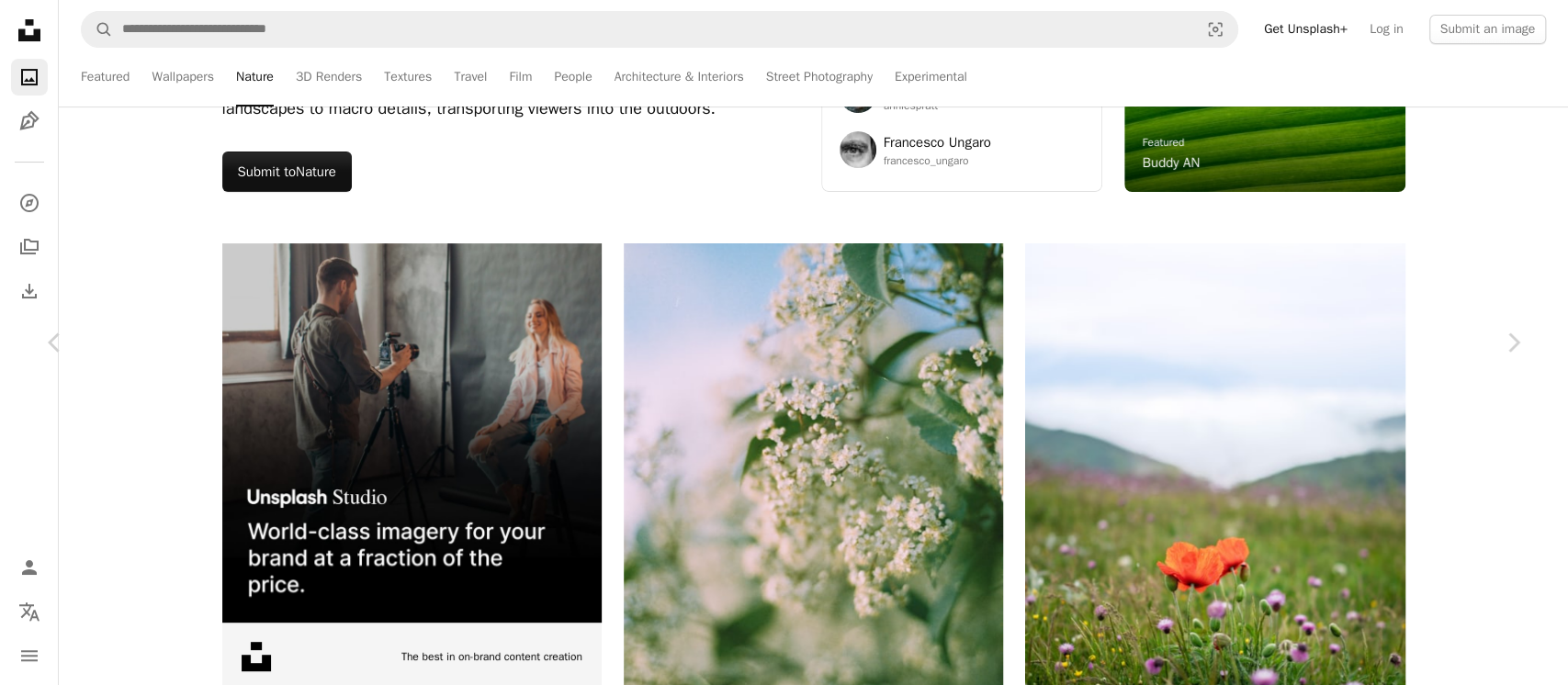scroll, scrollTop: 152, scrollLeft: 0, axis: vertical 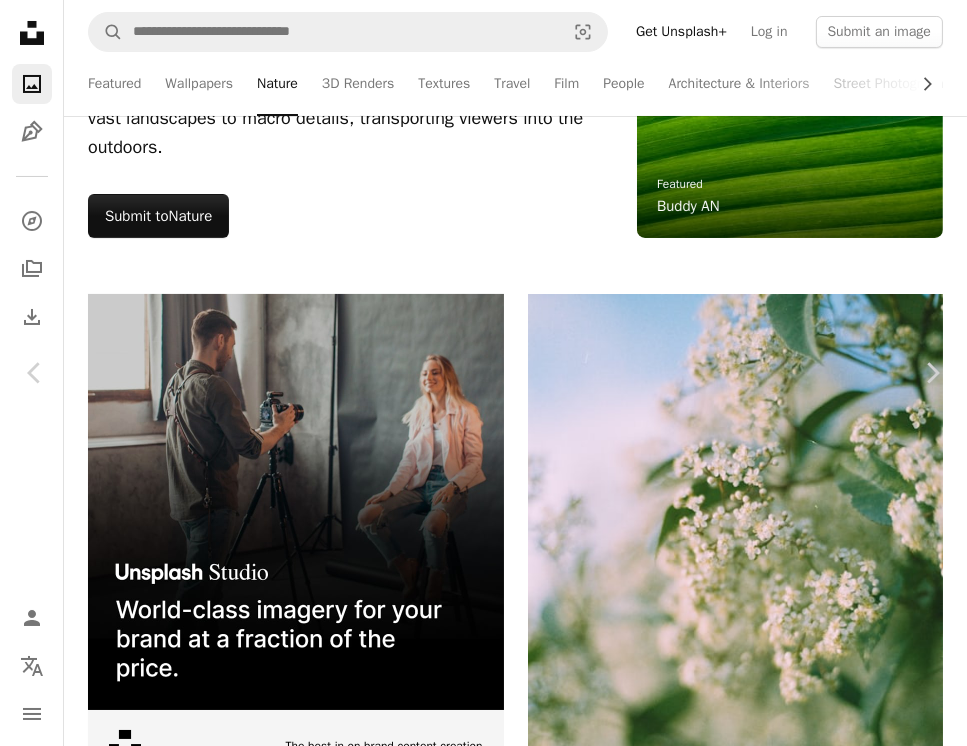 click at bounding box center [476, 5685] 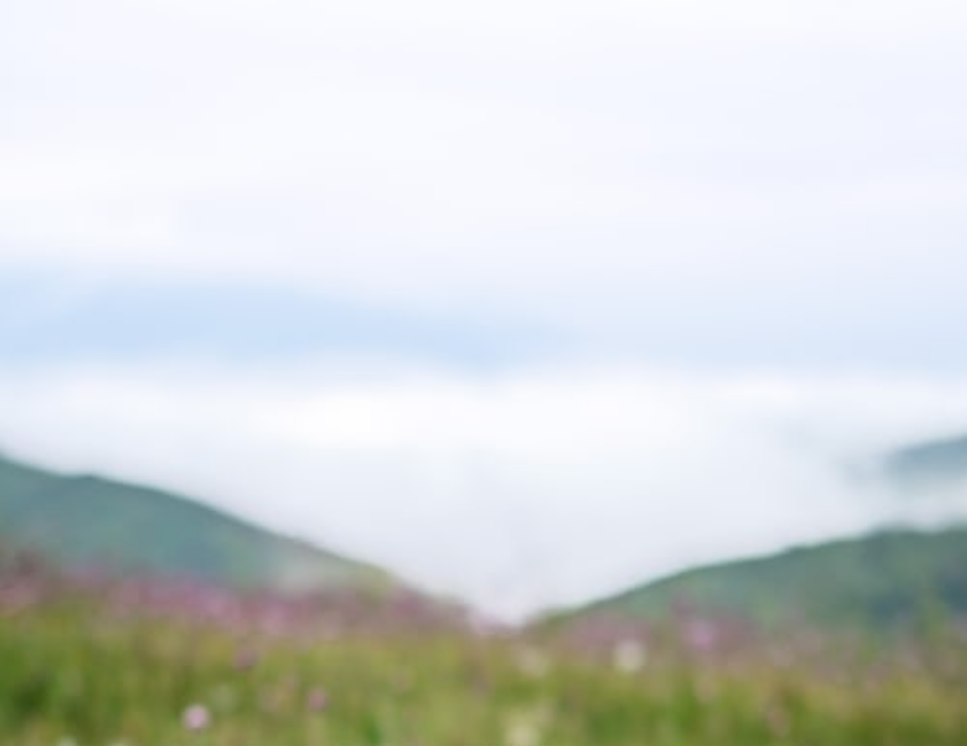 scroll, scrollTop: 310, scrollLeft: 0, axis: vertical 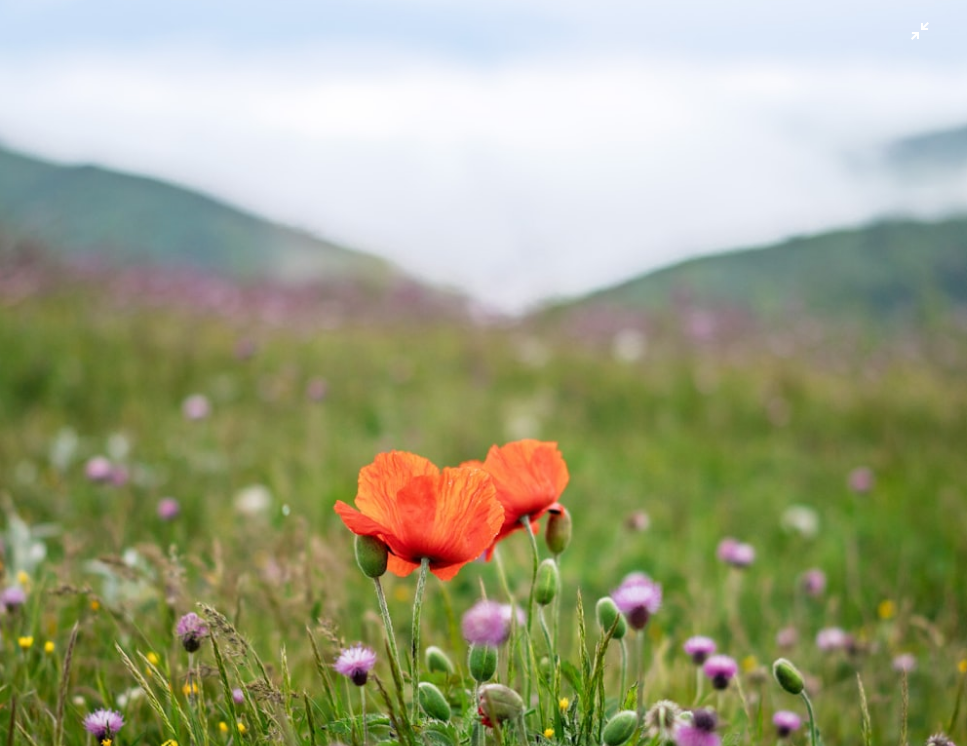 click at bounding box center [483, 402] 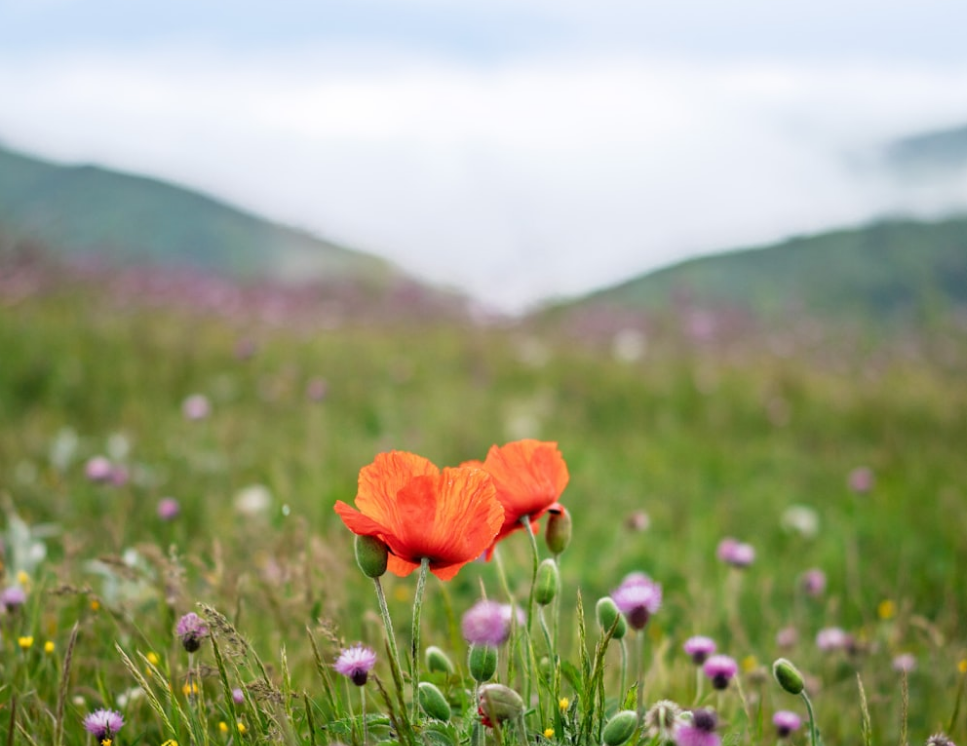 click on "Zoom in Zoom out" at bounding box center [476, 5685] 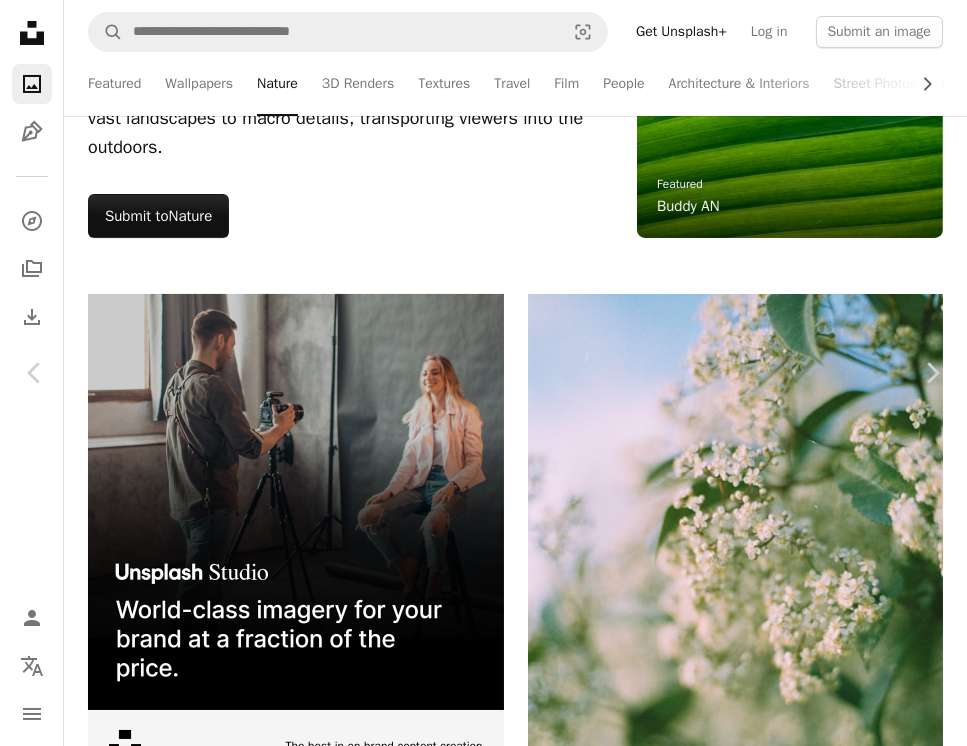 scroll, scrollTop: 88, scrollLeft: 0, axis: vertical 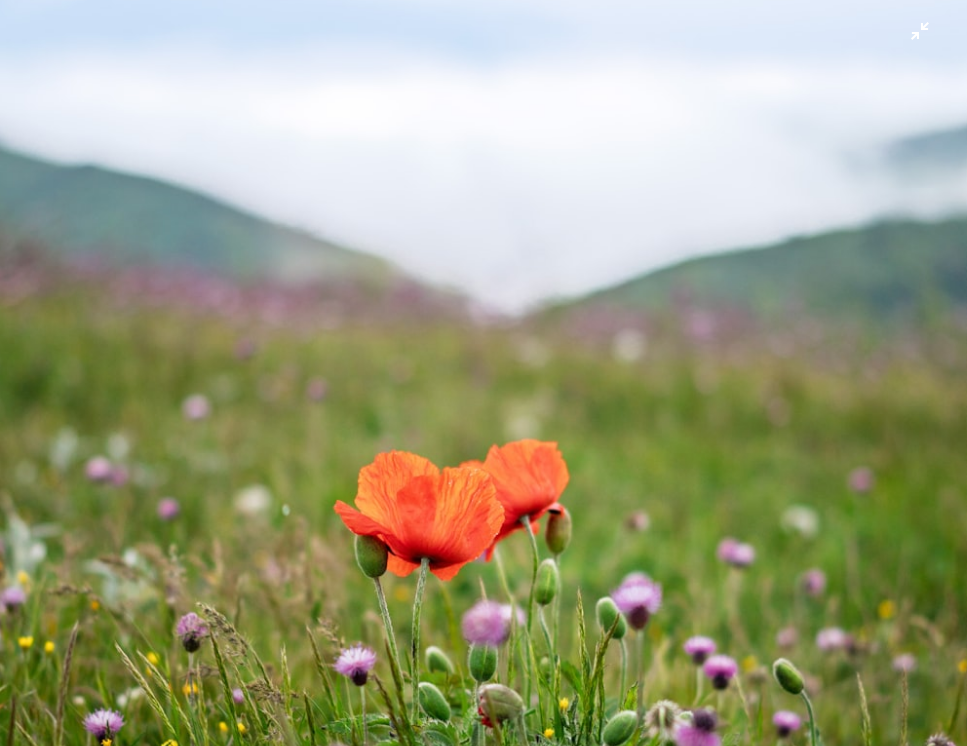 click at bounding box center (483, 402) 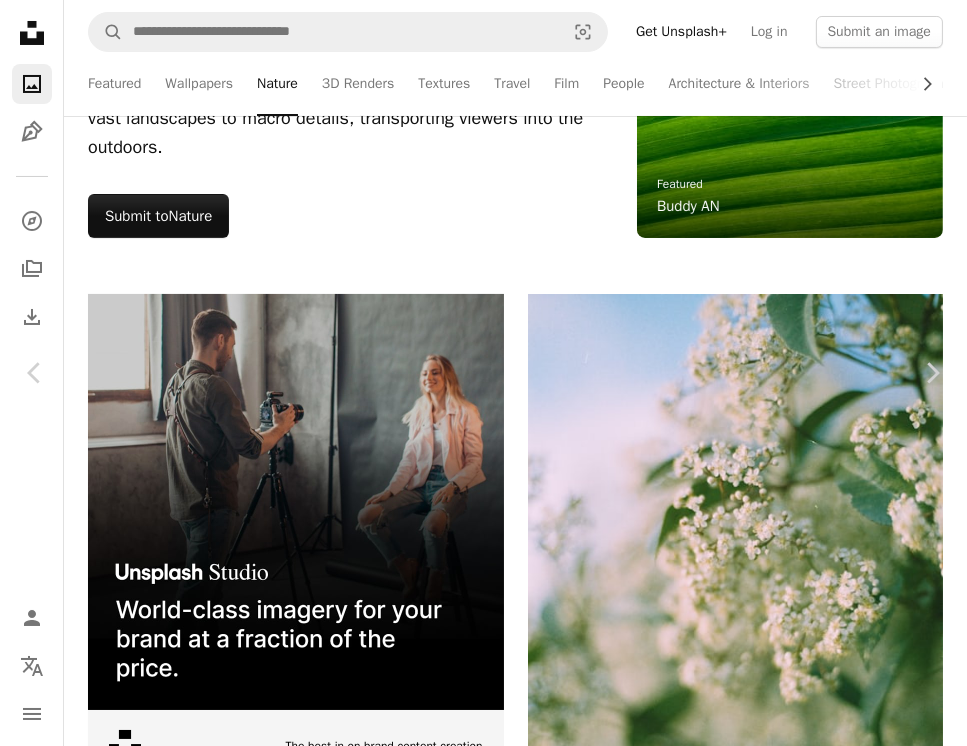 click on "Share" at bounding box center (701, 6093) 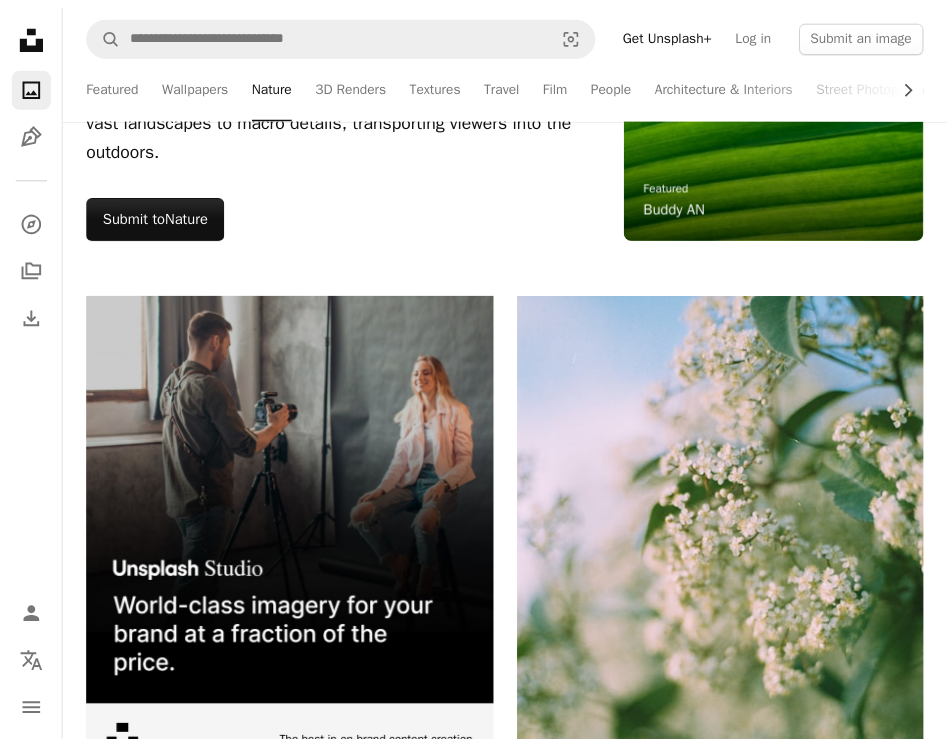 scroll, scrollTop: 269, scrollLeft: 0, axis: vertical 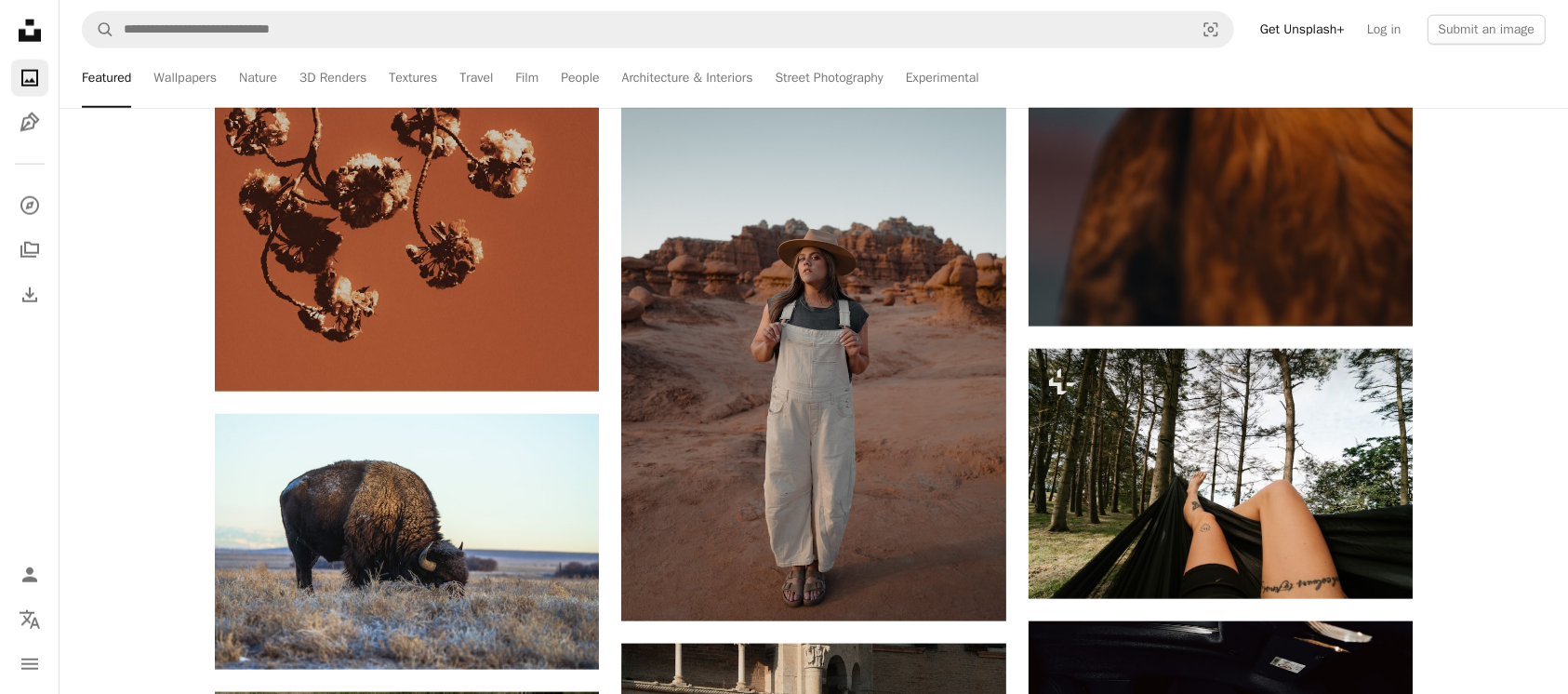 drag, startPoint x: 463, startPoint y: 254, endPoint x: 129, endPoint y: 259, distance: 334.03742 